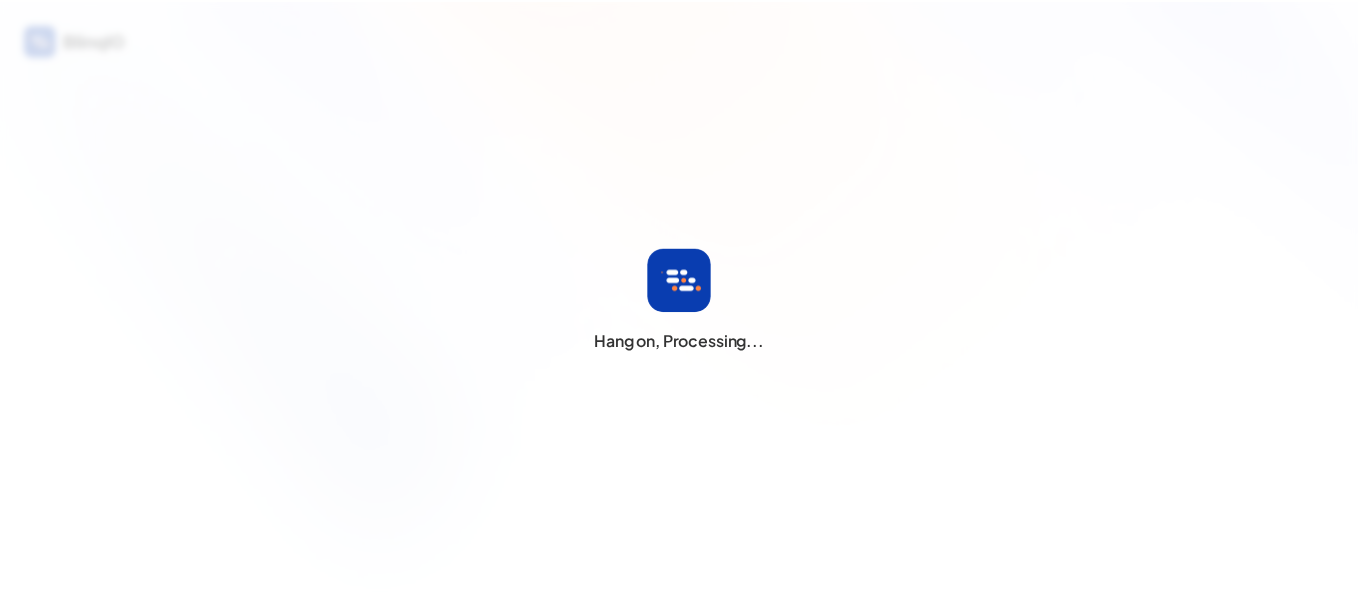 scroll, scrollTop: 0, scrollLeft: 0, axis: both 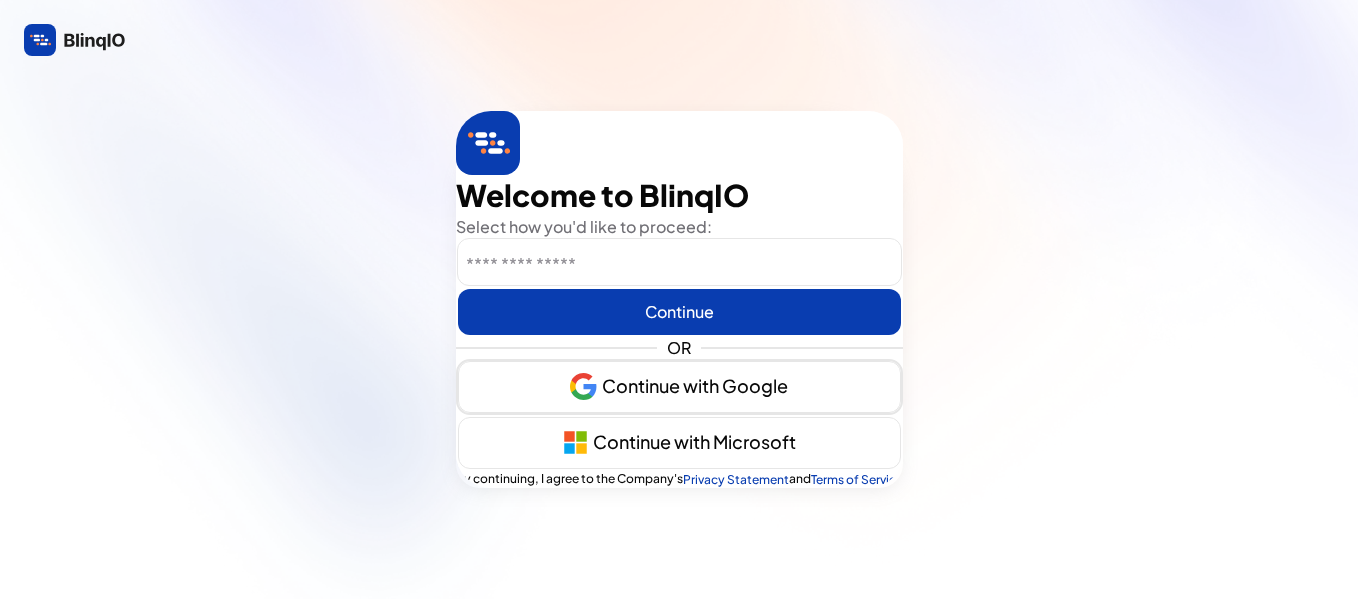 click at bounding box center (679, 387) 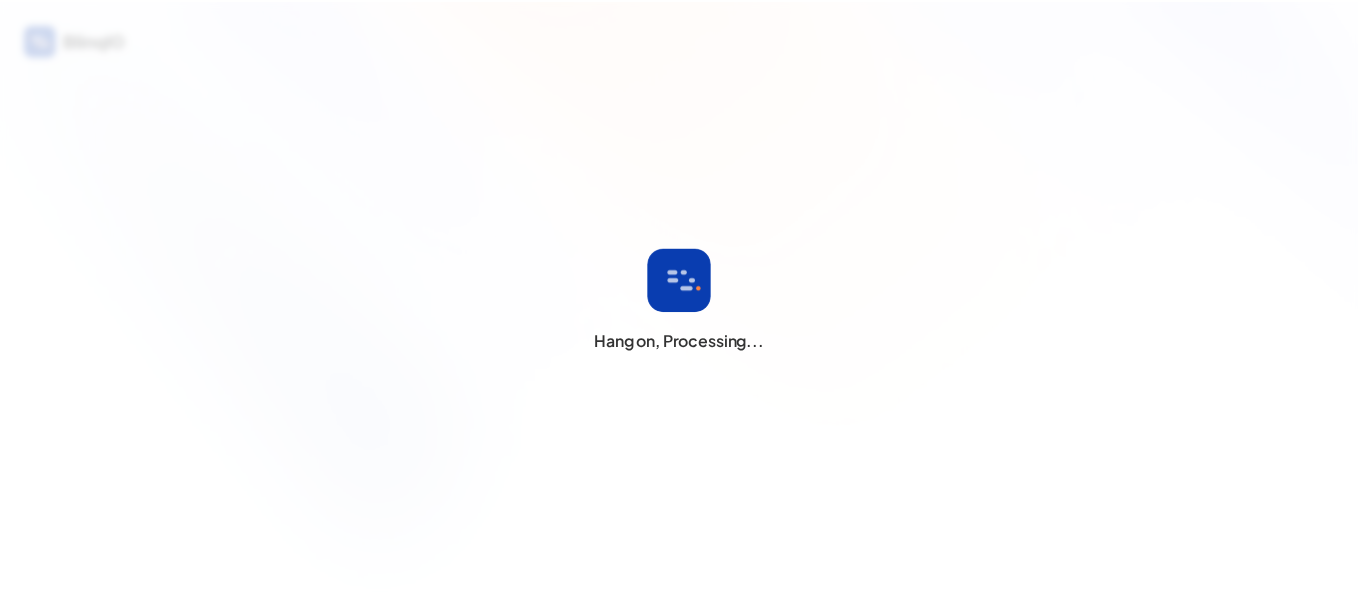 scroll, scrollTop: 0, scrollLeft: 0, axis: both 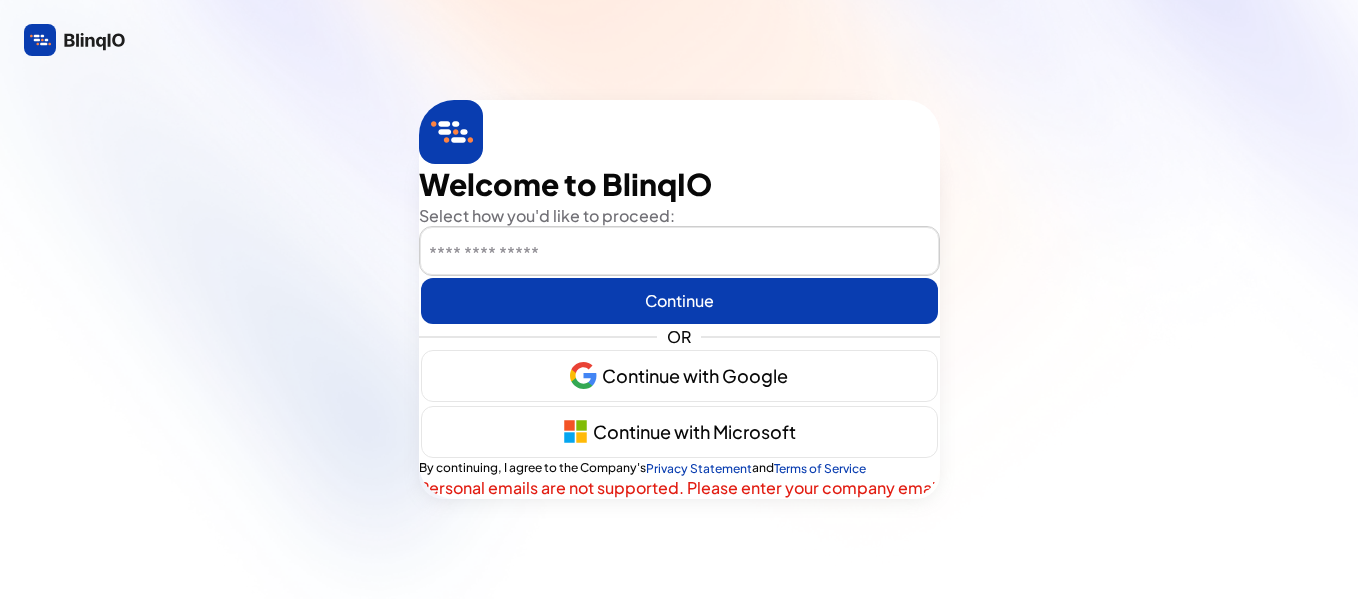 click at bounding box center [679, 252] 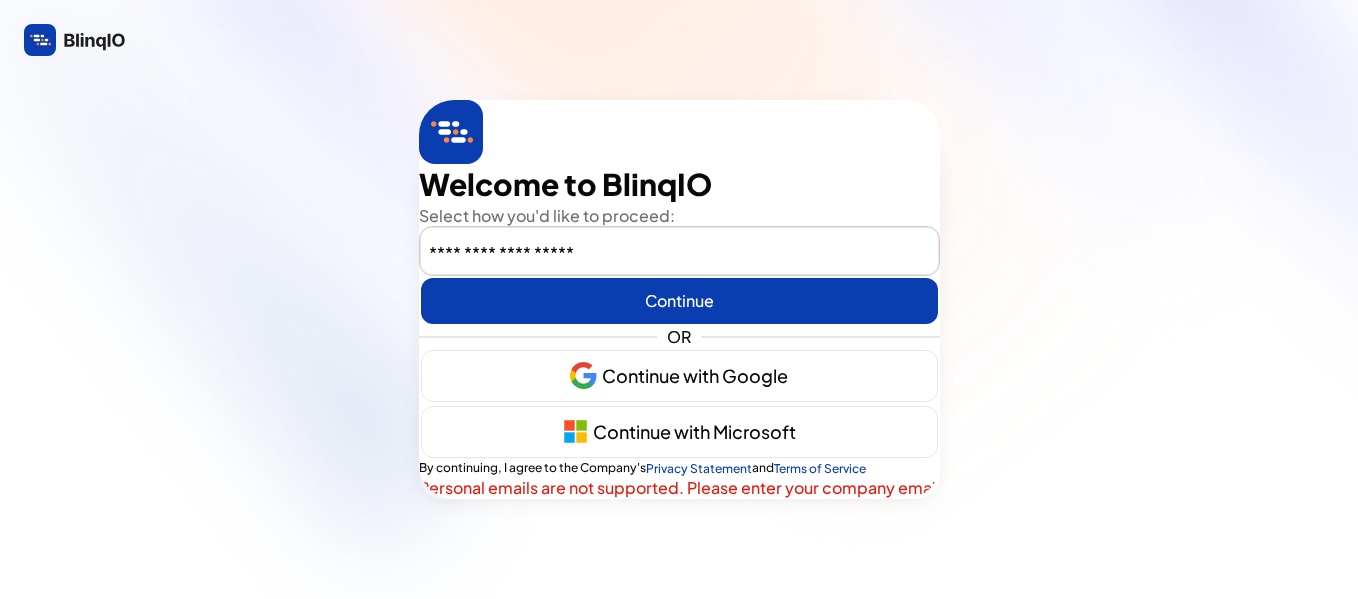 type on "anishkrd17@gmail.com" 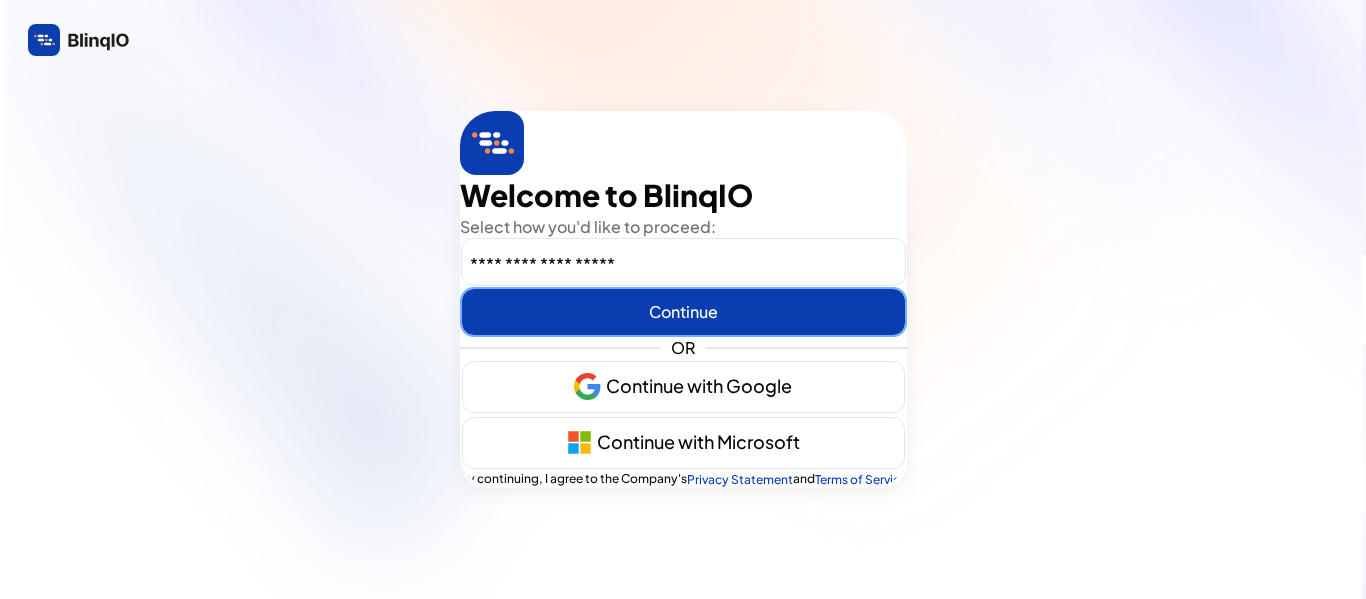 scroll, scrollTop: 0, scrollLeft: 0, axis: both 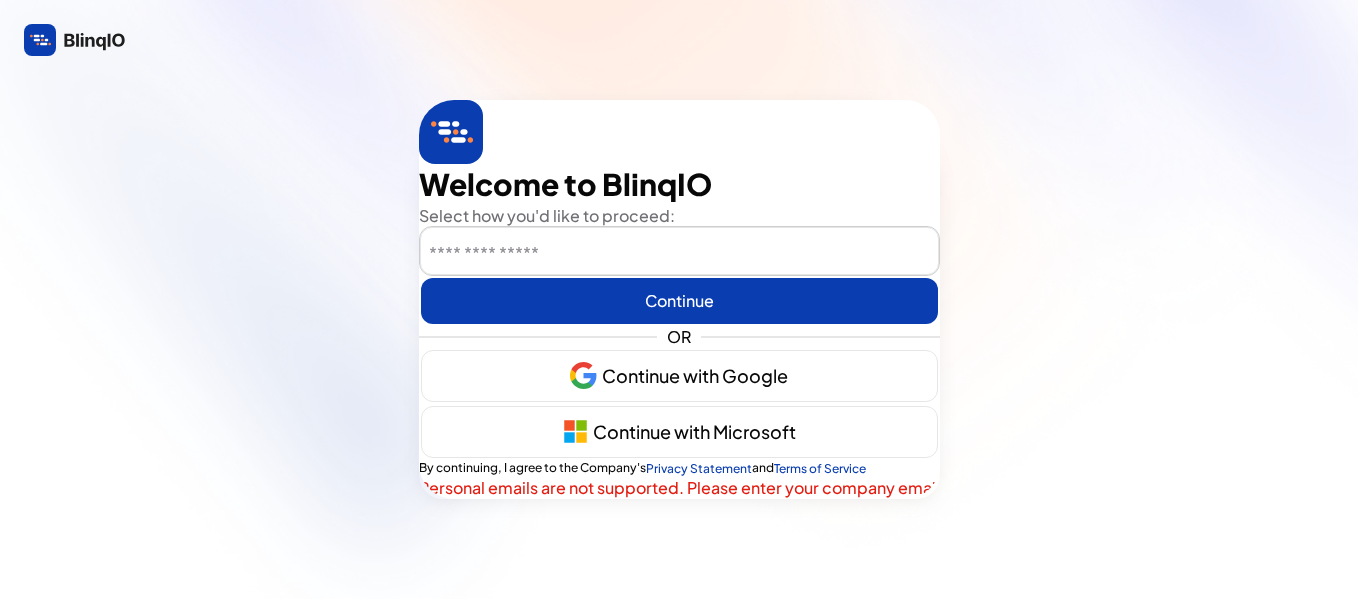 click at bounding box center (679, 252) 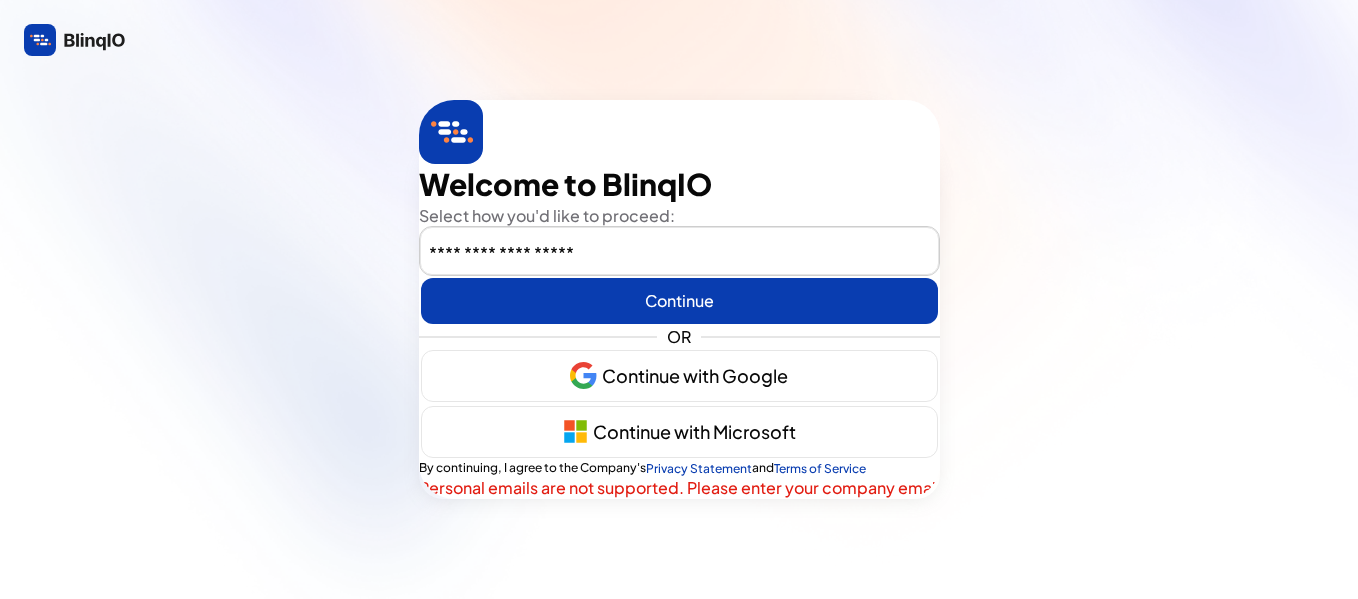 type on "anishkrd17@gmail.com" 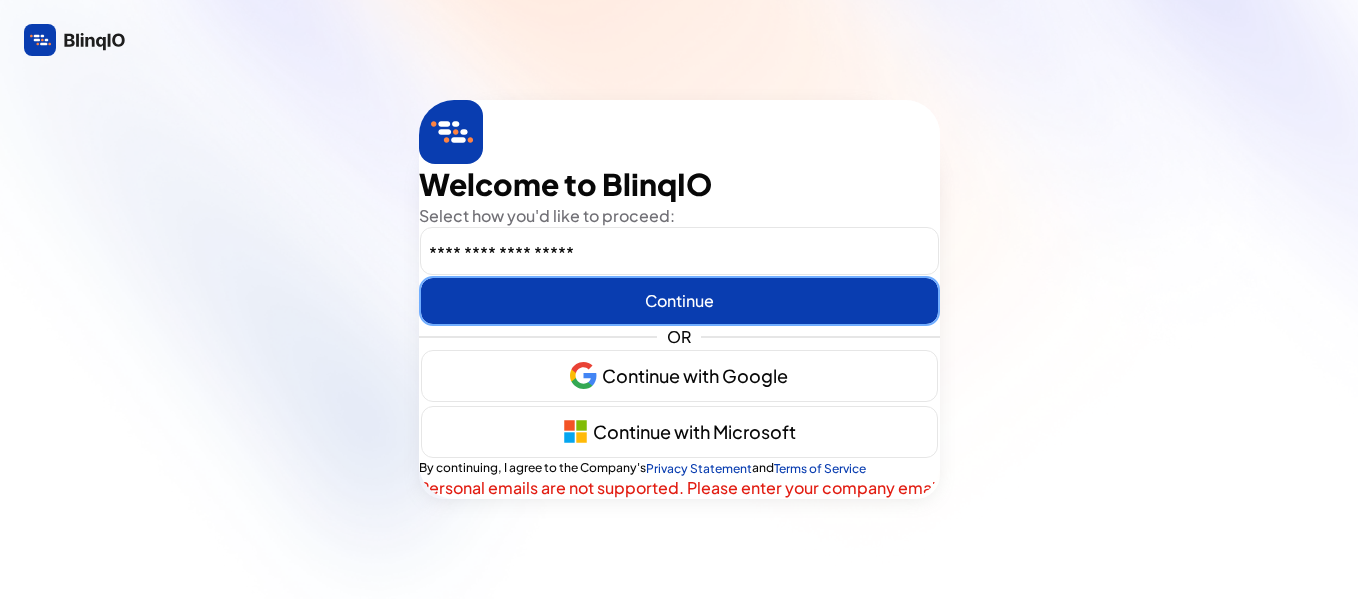 click at bounding box center [679, 301] 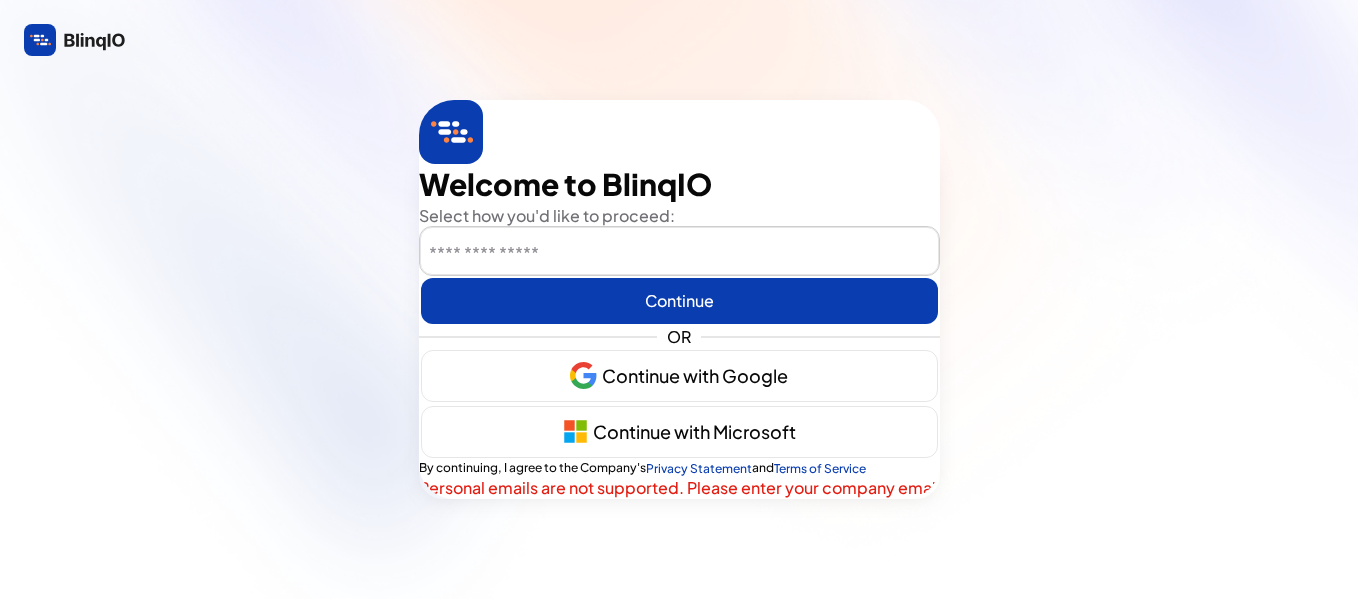 scroll, scrollTop: 75, scrollLeft: 0, axis: vertical 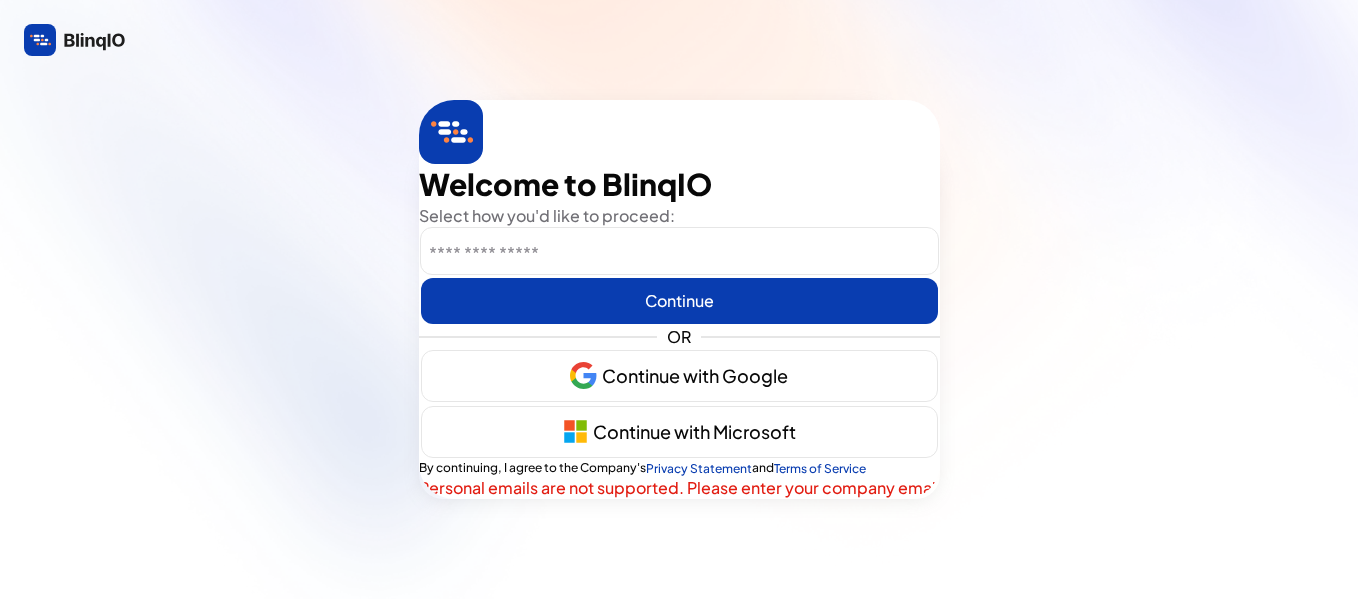 click at bounding box center [679, 252] 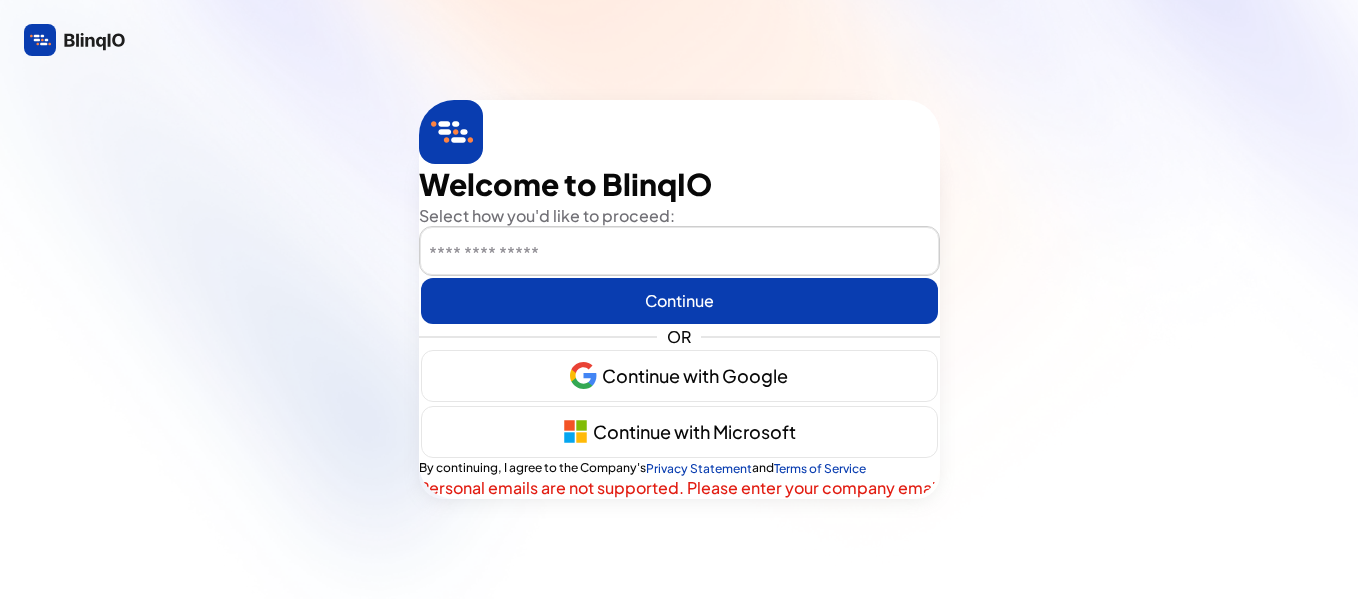type on "**********" 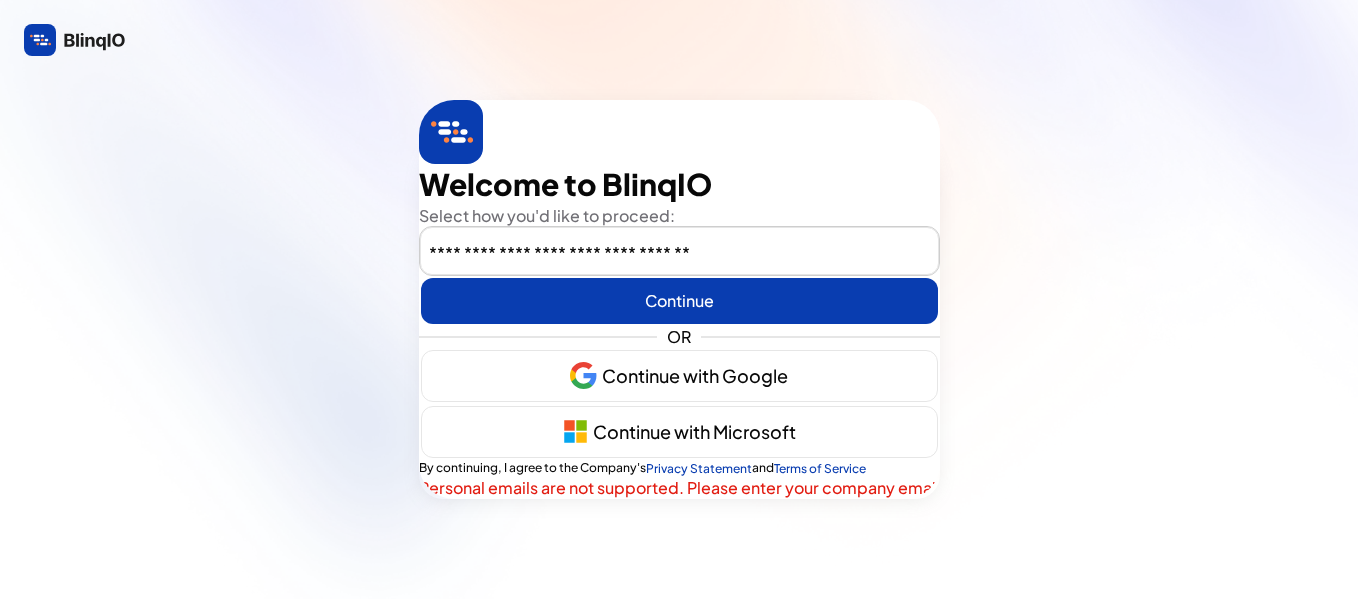 type on "anishkumar.dutta2021@vitstudent.ac.in" 